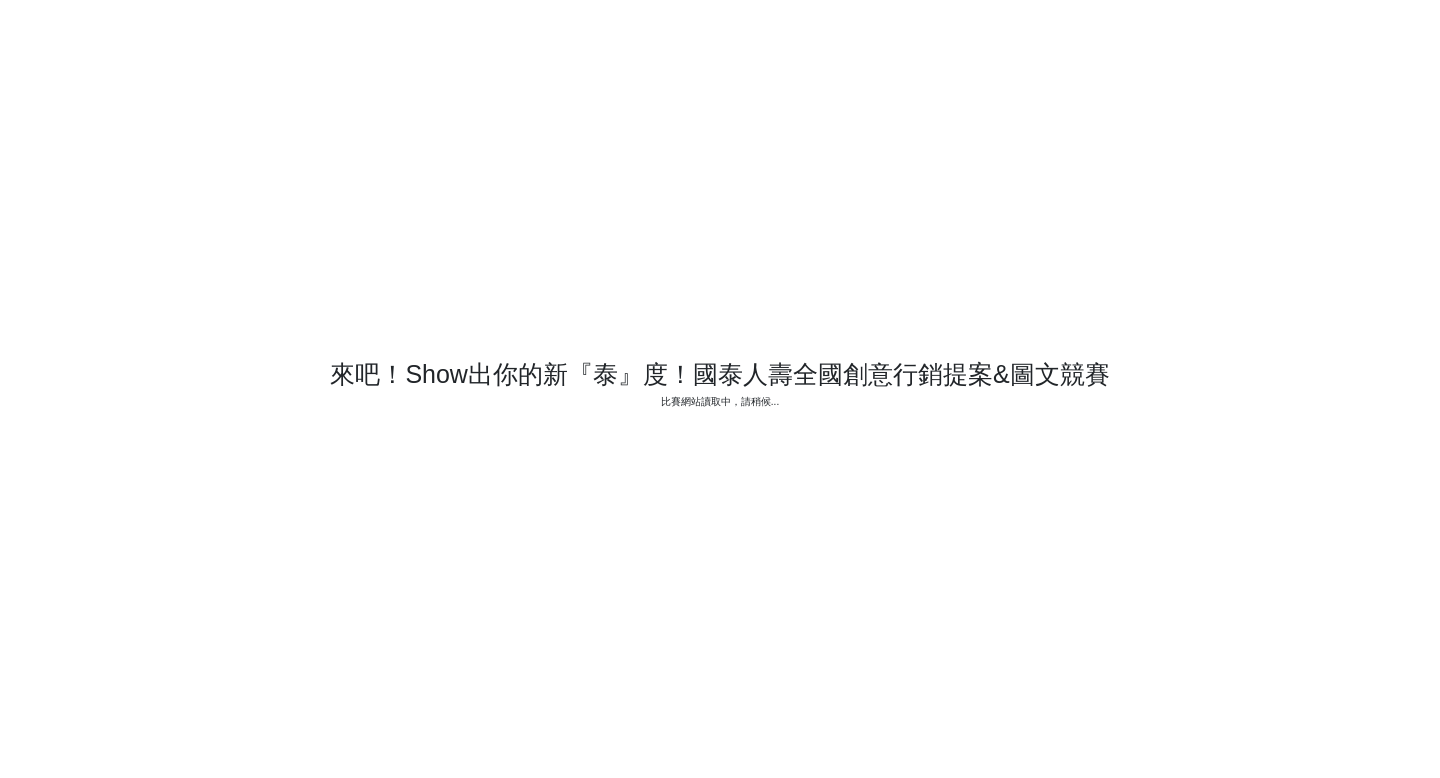 scroll, scrollTop: 0, scrollLeft: 0, axis: both 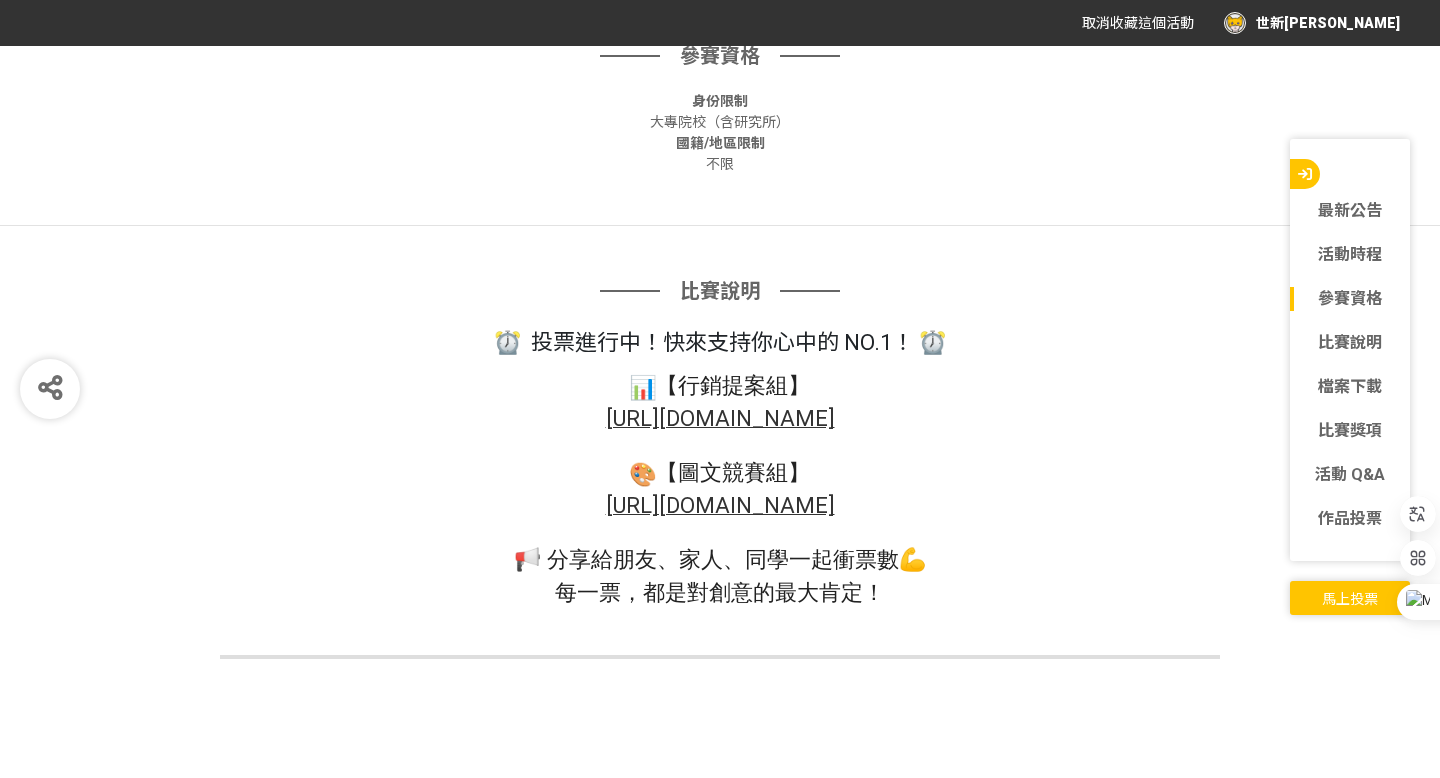 click on "https://campus.cathaylife.com.tw/tw/evdpi54xl3am6zlpmm/vote/13115/" at bounding box center [720, 418] 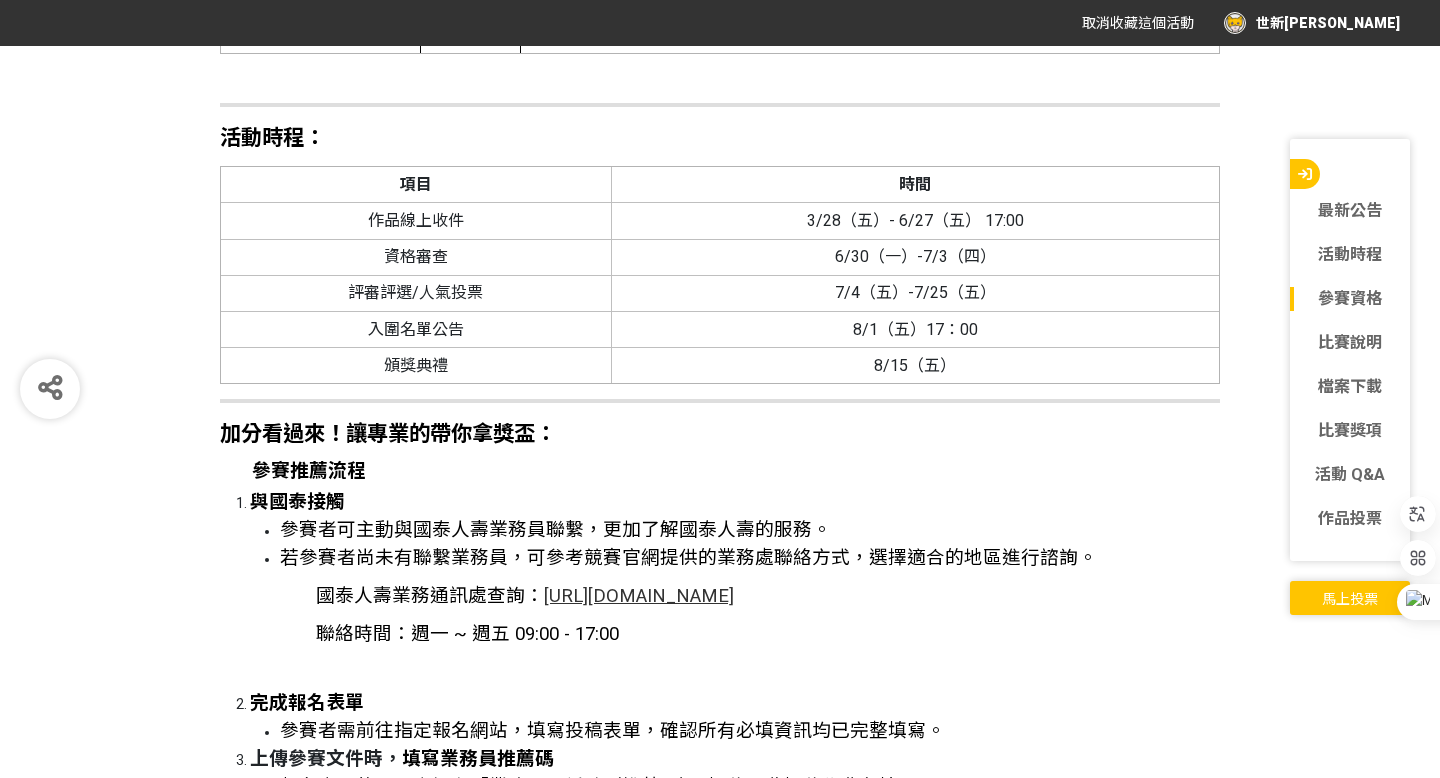 scroll, scrollTop: 8232, scrollLeft: 0, axis: vertical 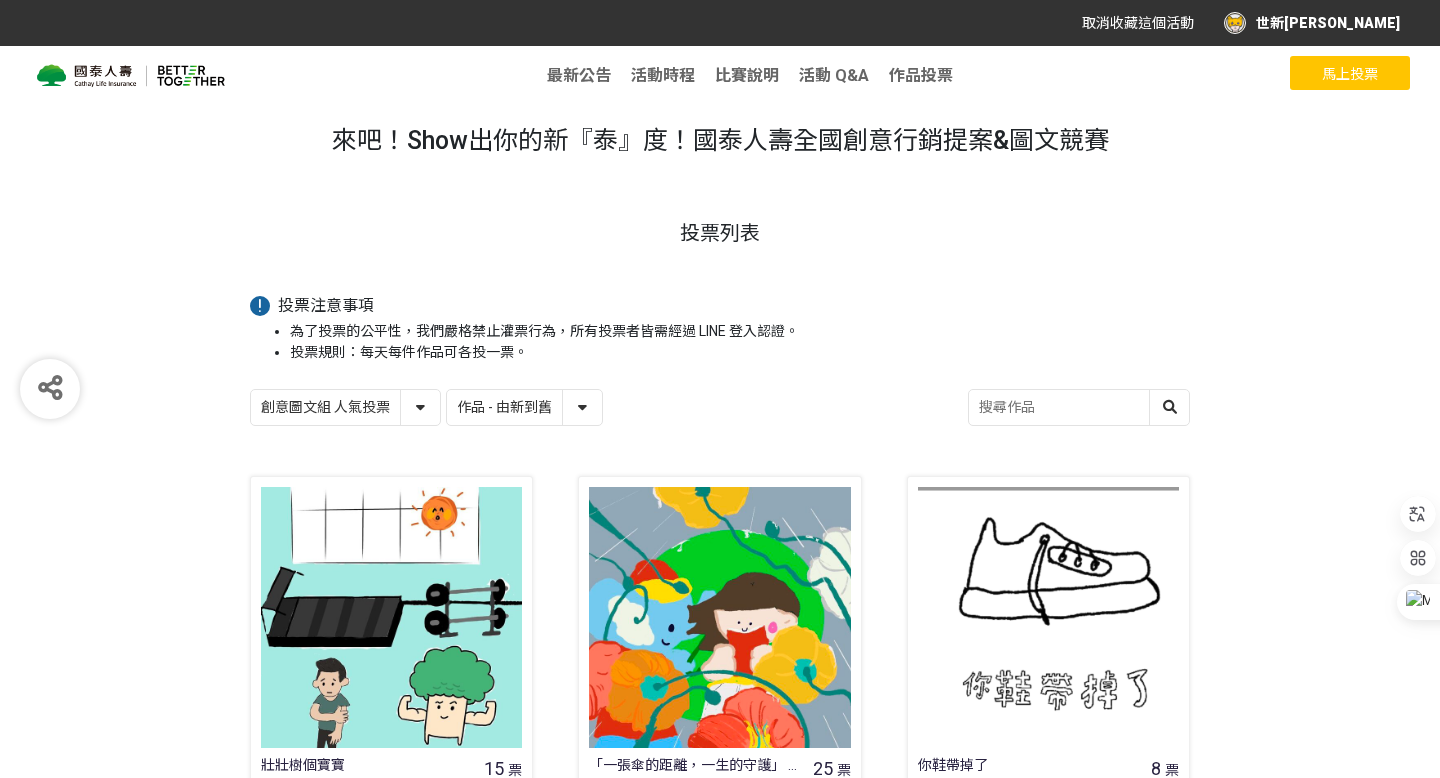 click on "創意圖文組 人氣投票 行銷提案組 人氣投票" at bounding box center [345, 407] 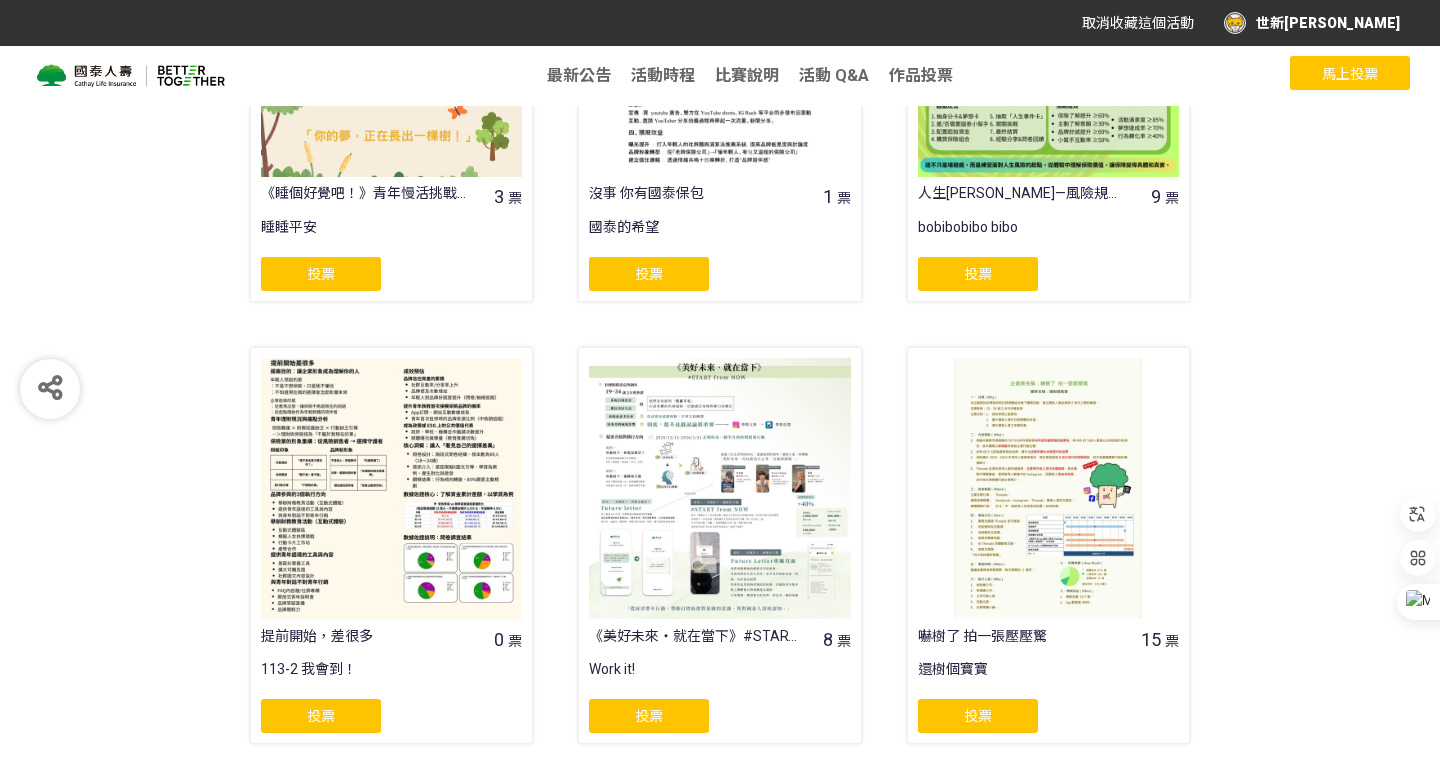 scroll, scrollTop: 1565, scrollLeft: 0, axis: vertical 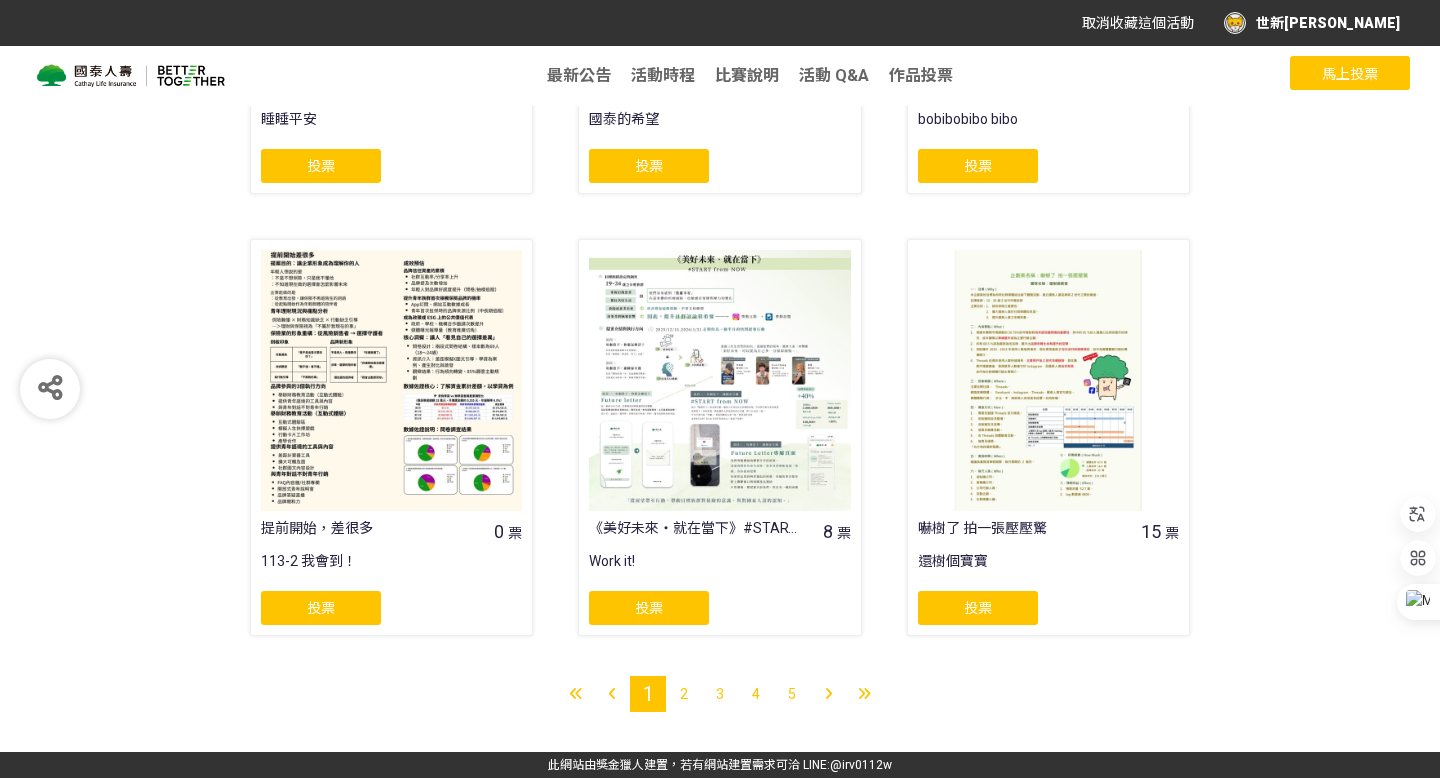 click on "2" at bounding box center (684, 694) 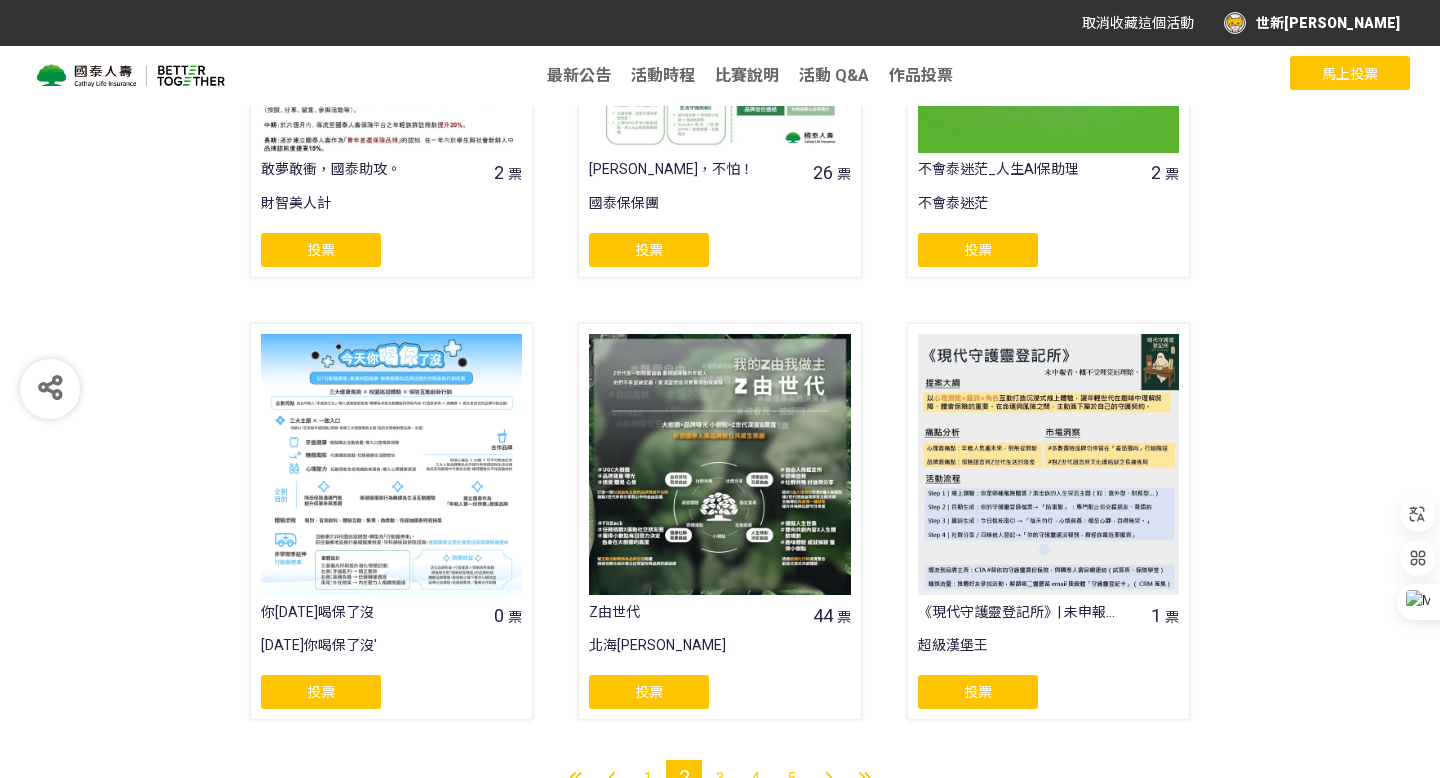 scroll, scrollTop: 1565, scrollLeft: 0, axis: vertical 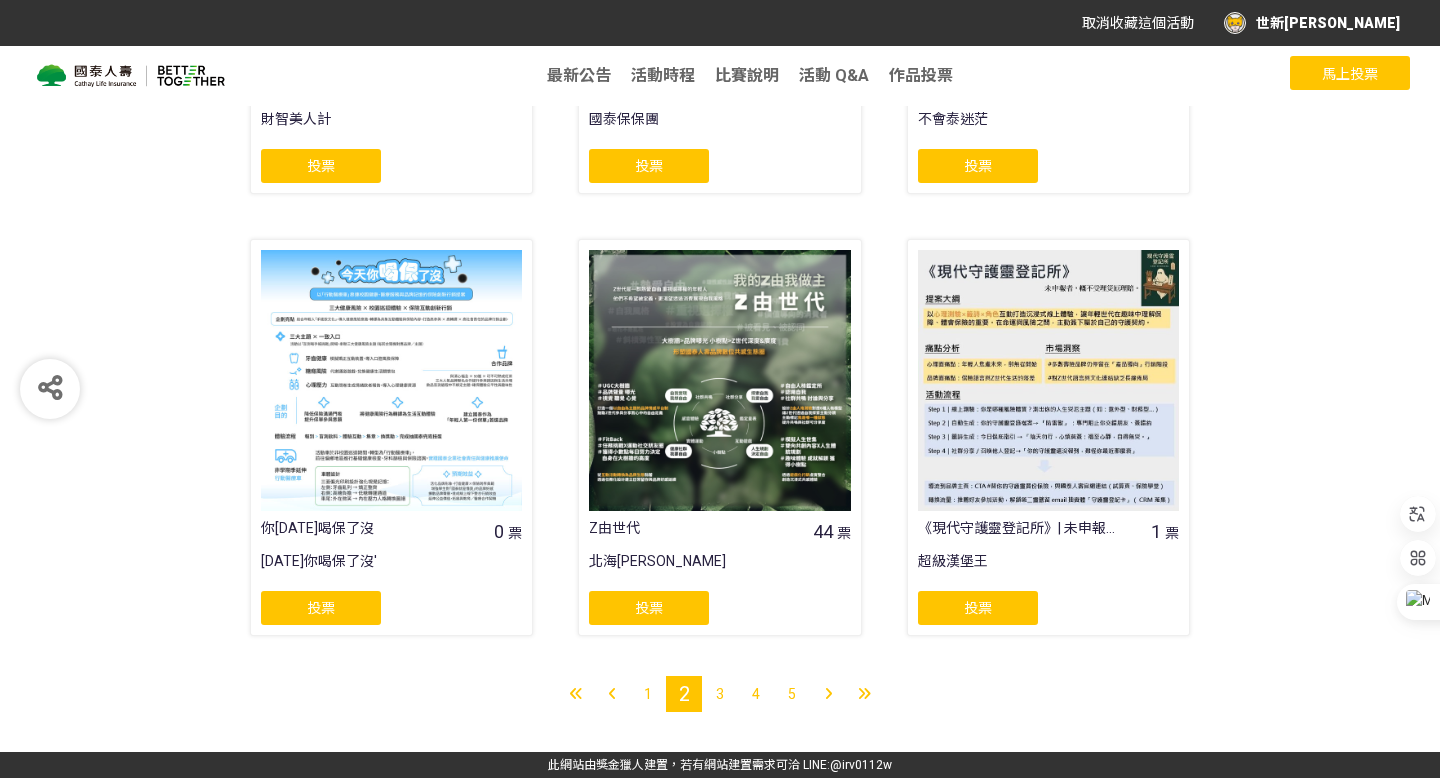 click on "1" at bounding box center [648, 694] 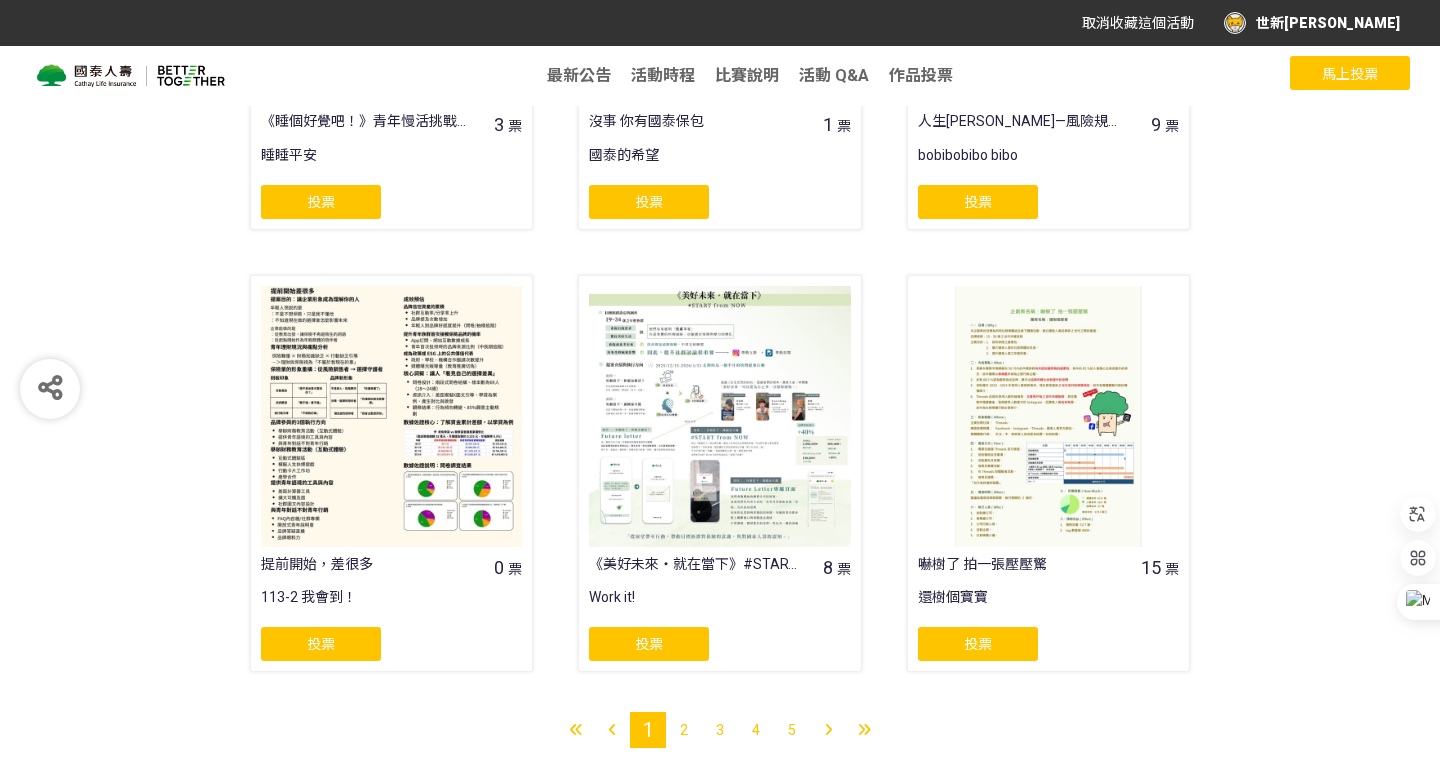 scroll, scrollTop: 1527, scrollLeft: 0, axis: vertical 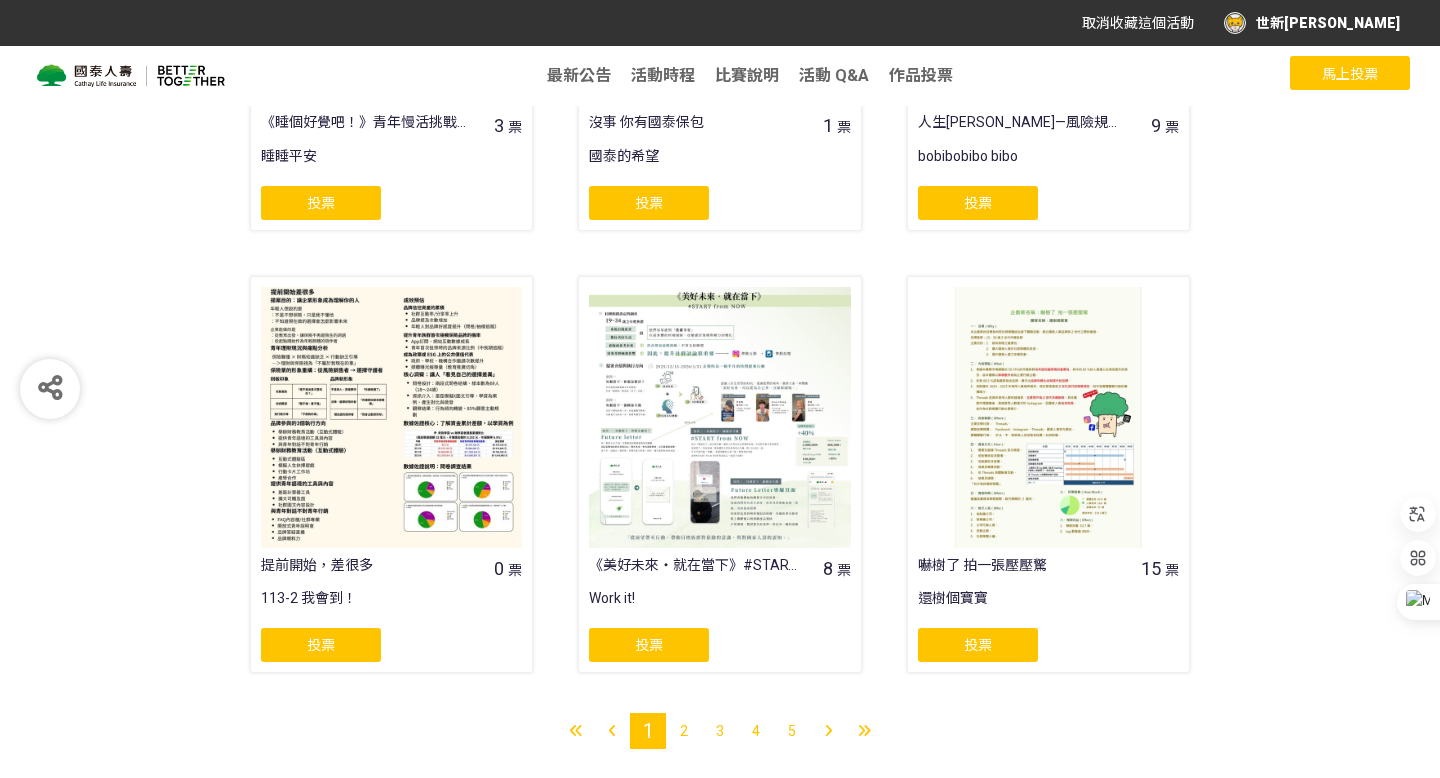 click on "投票" at bounding box center (391, 645) 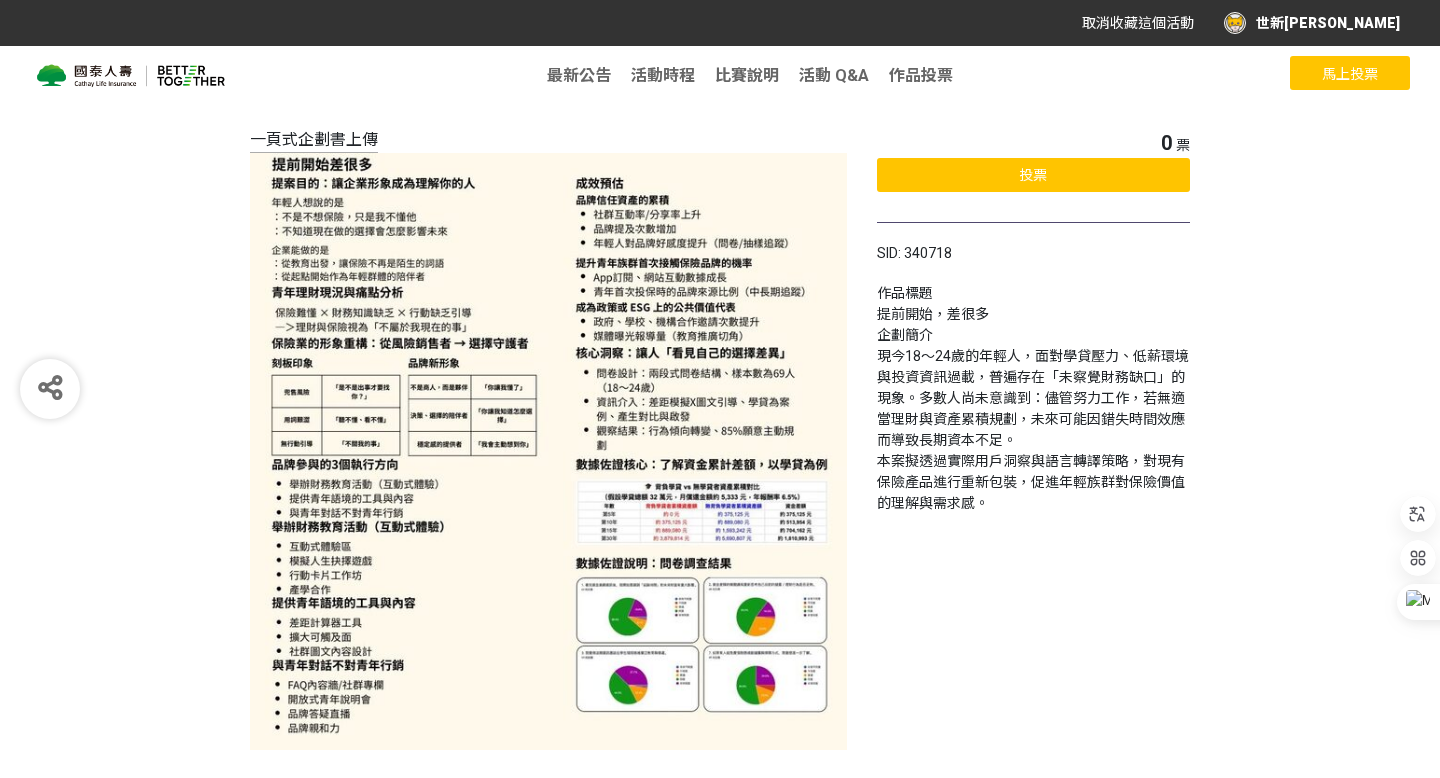 scroll, scrollTop: 0, scrollLeft: 0, axis: both 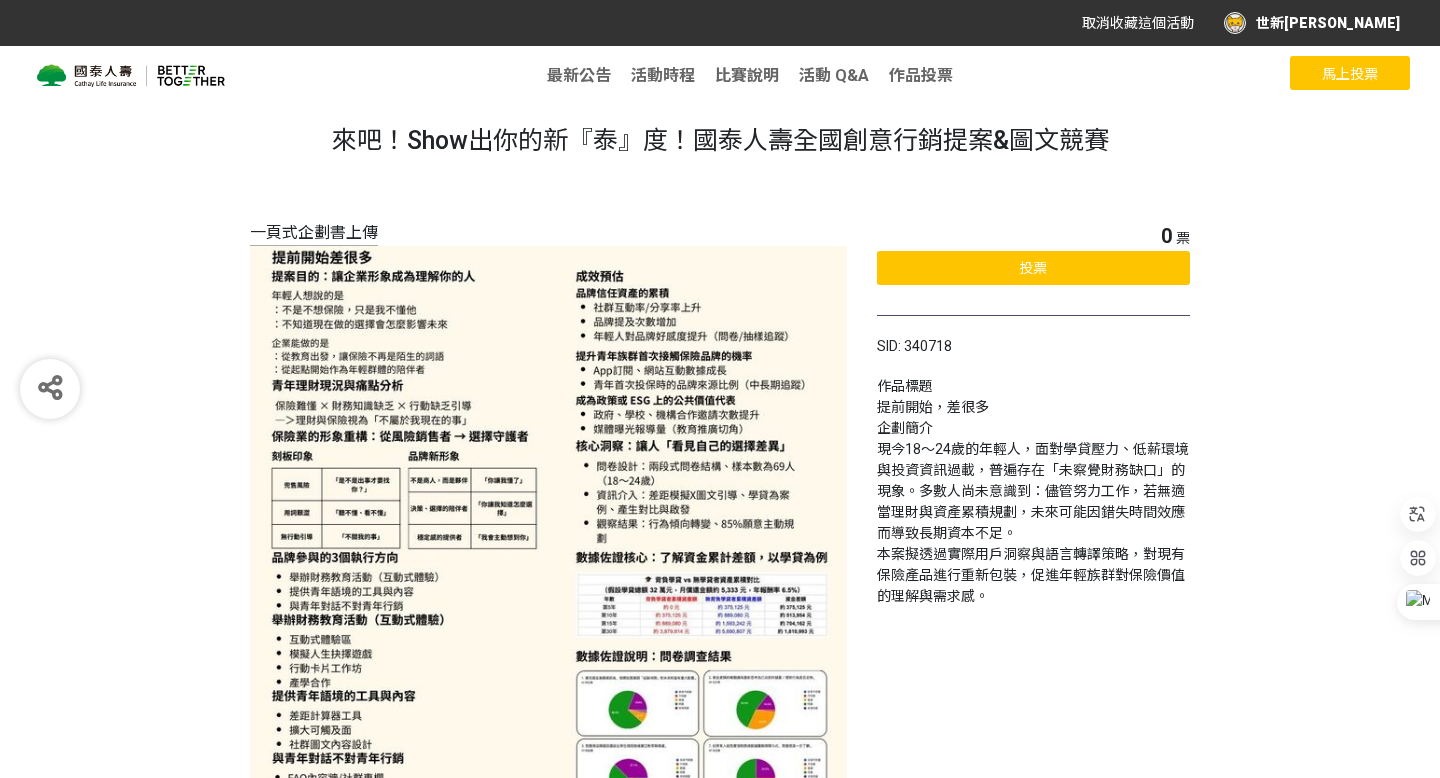 click on "投票" 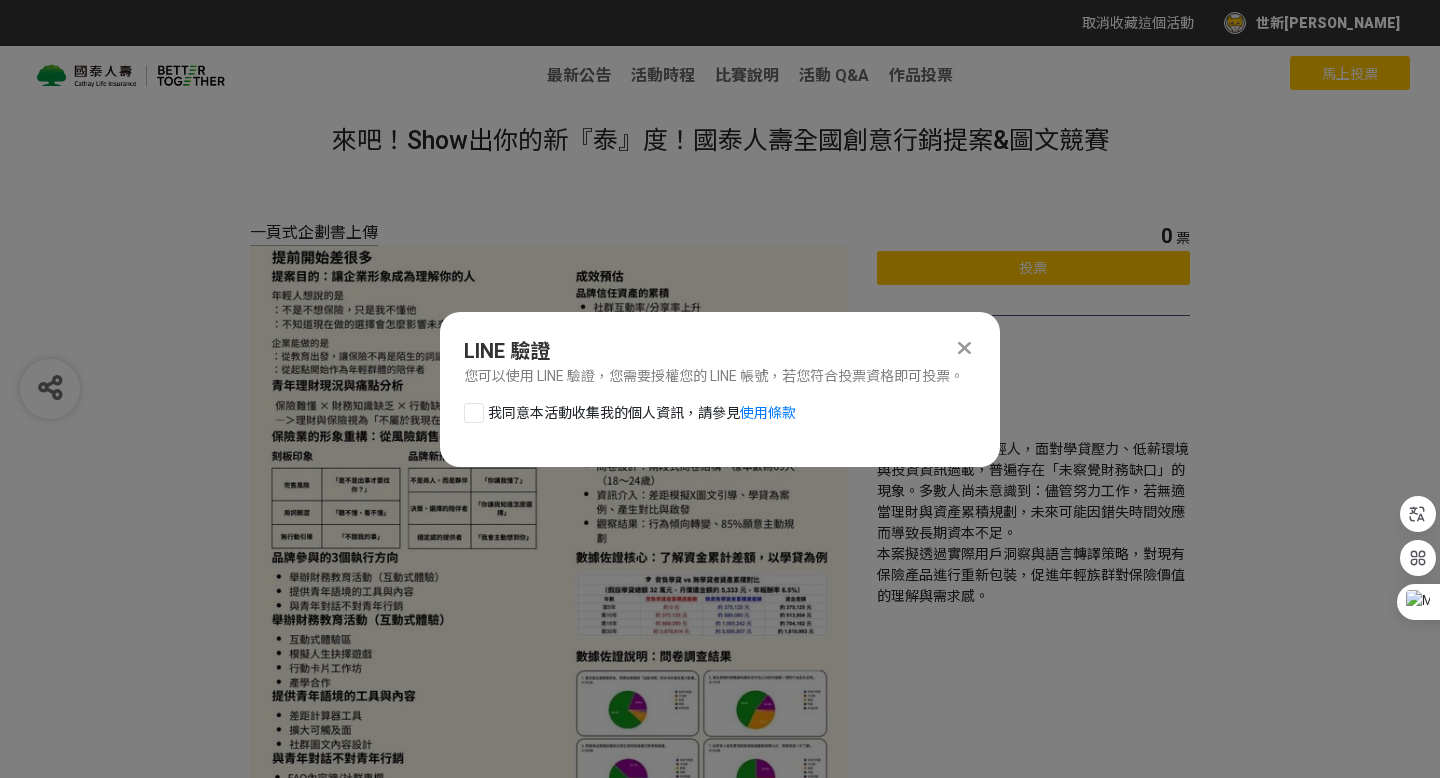 click at bounding box center [474, 413] 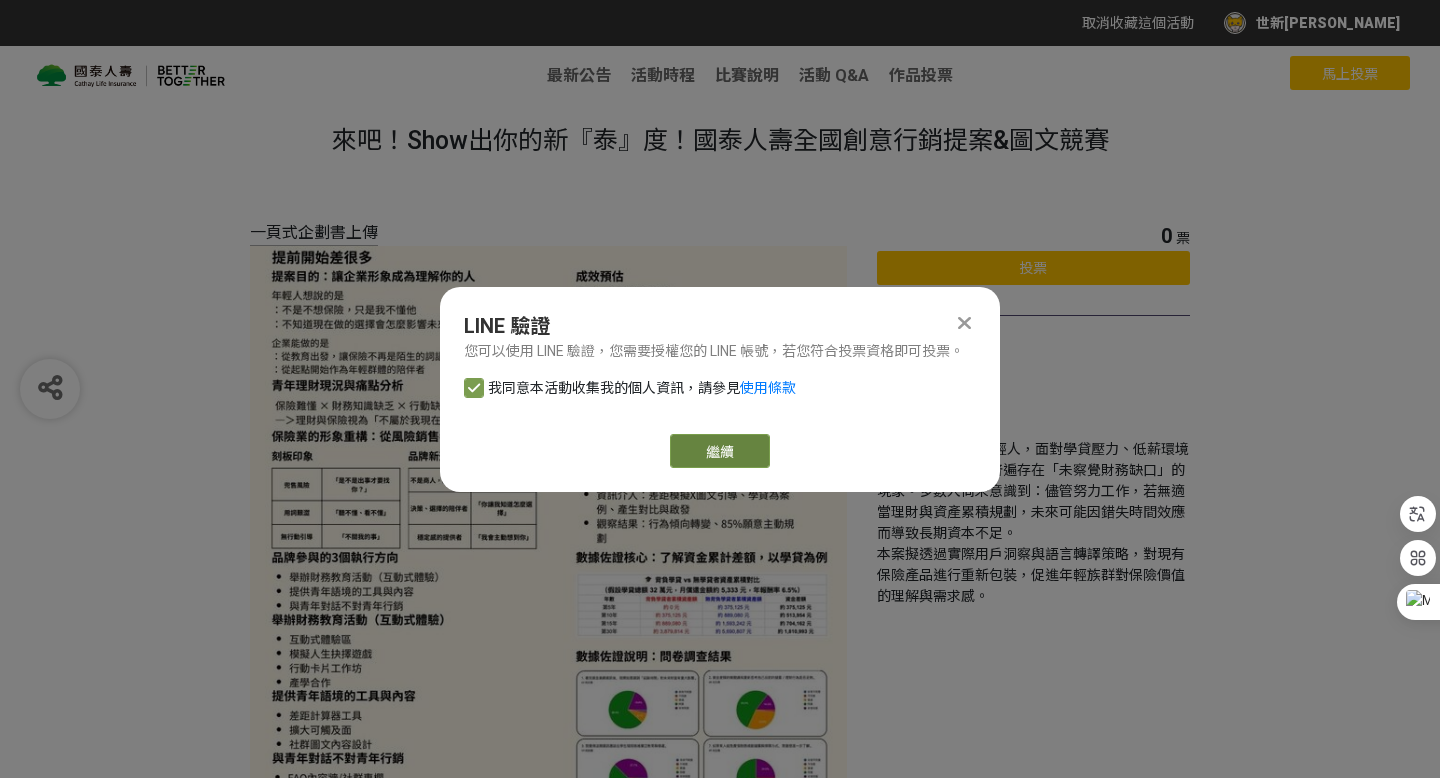 click on "繼續" at bounding box center [720, 451] 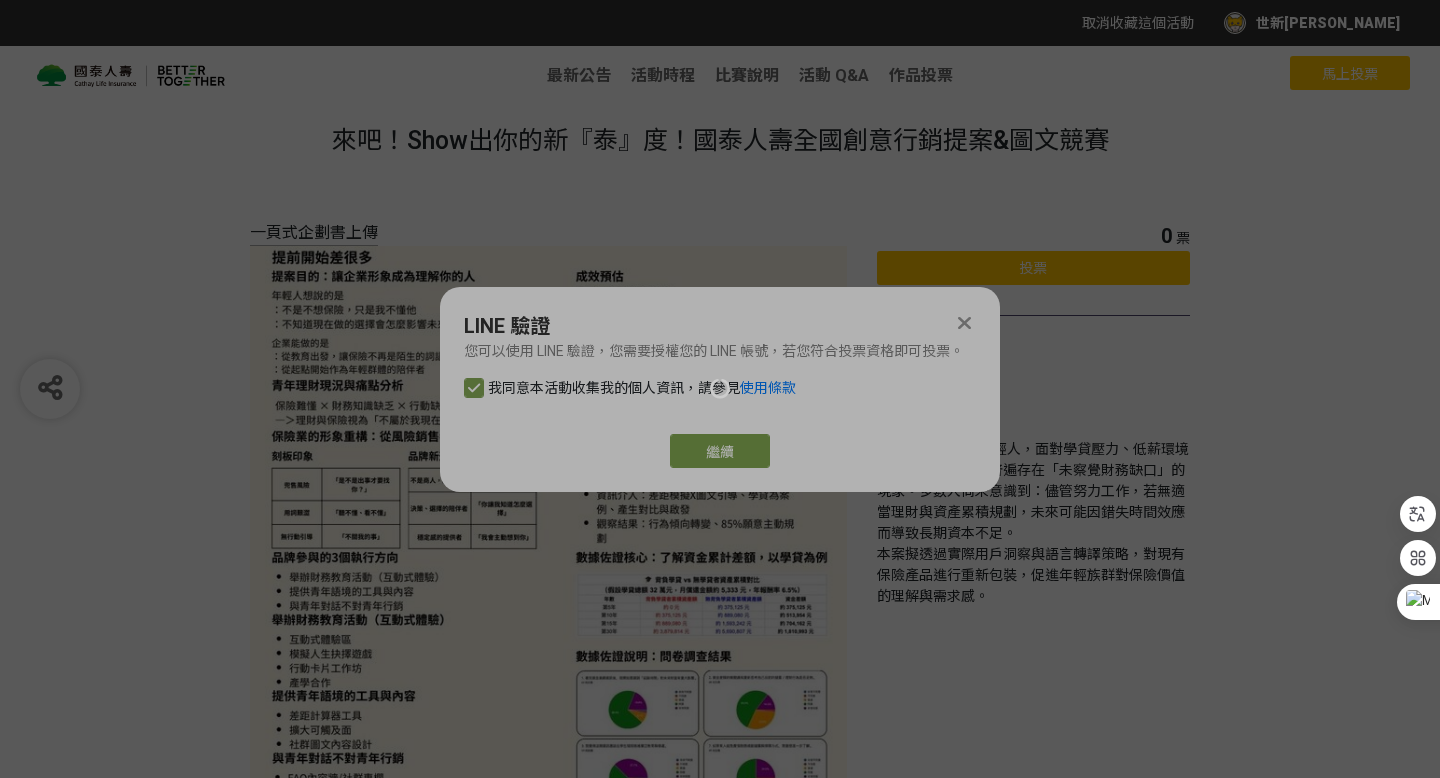 click at bounding box center [720, 389] 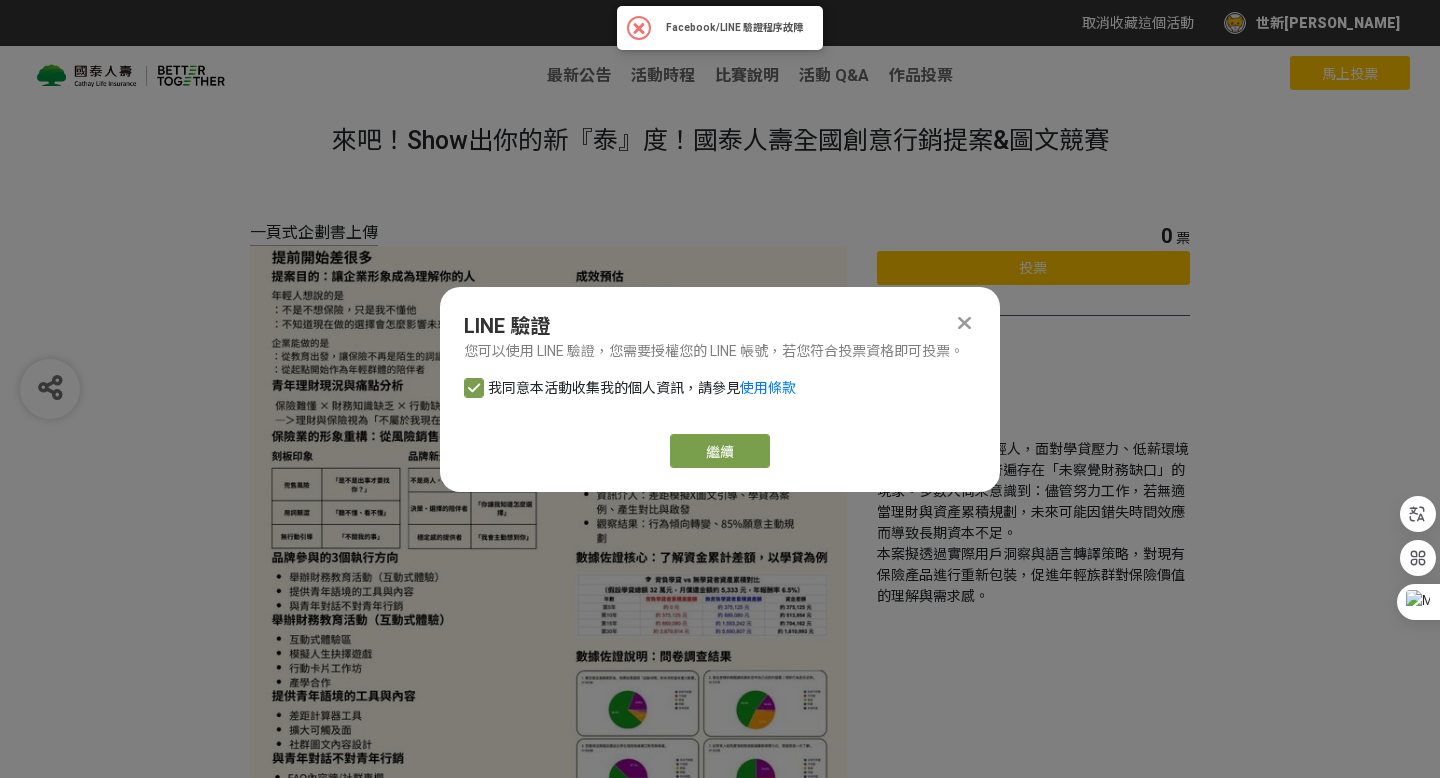 click at bounding box center [964, 323] 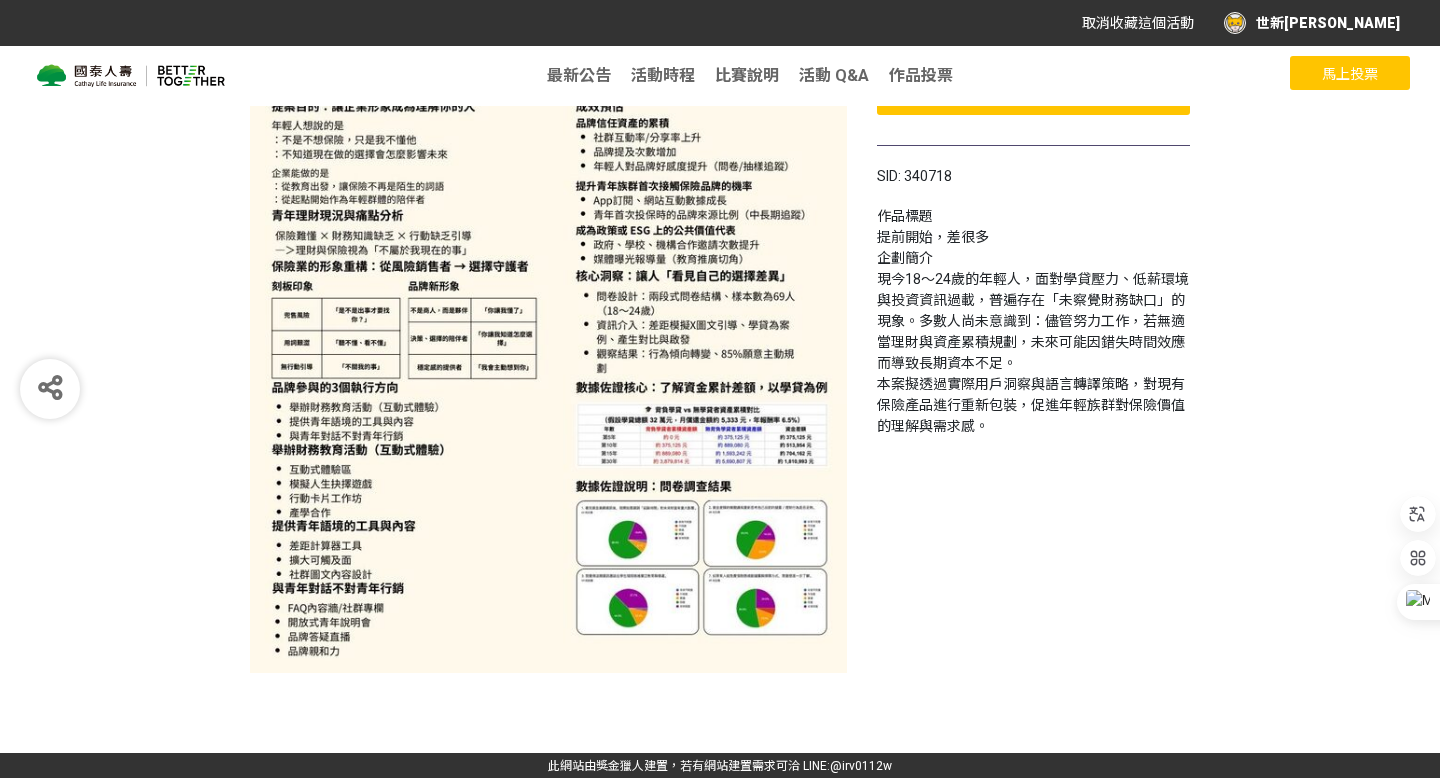 scroll, scrollTop: 0, scrollLeft: 0, axis: both 